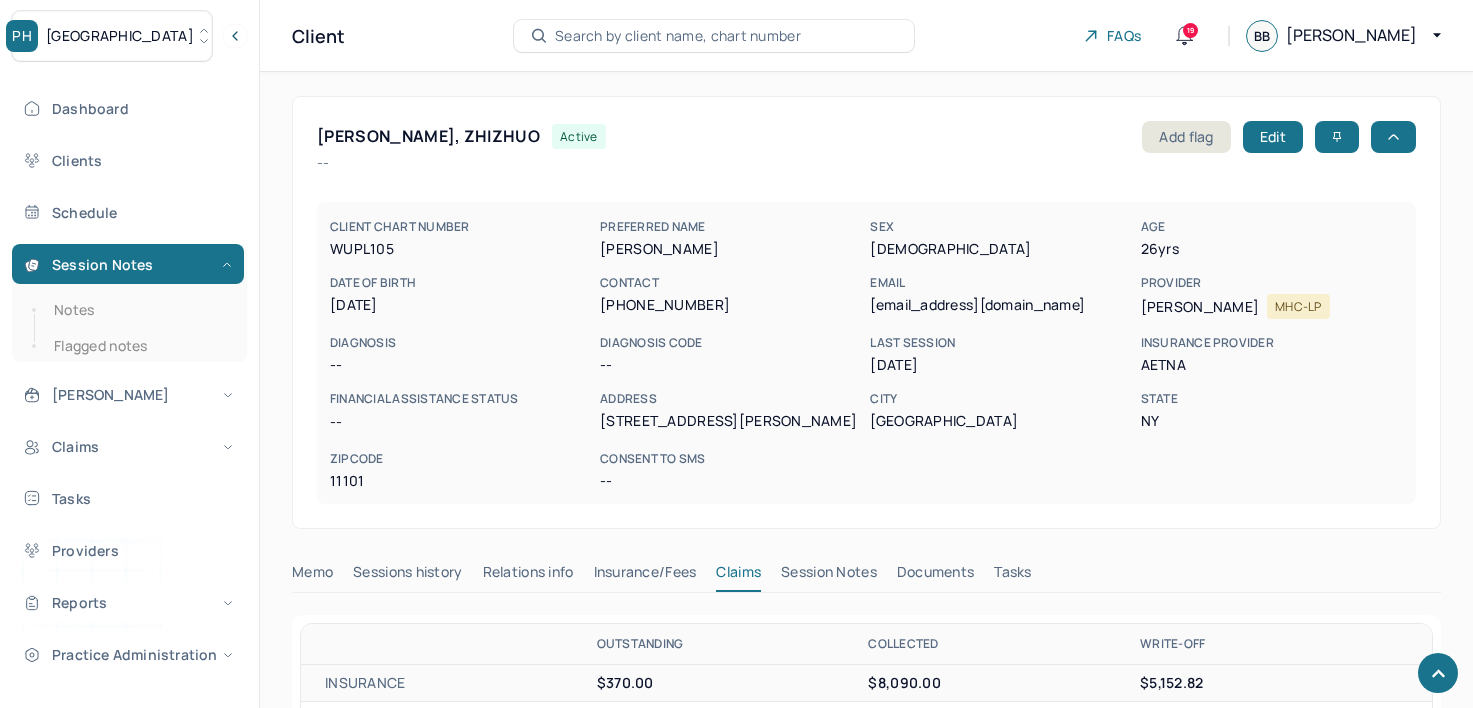 scroll, scrollTop: 674, scrollLeft: 0, axis: vertical 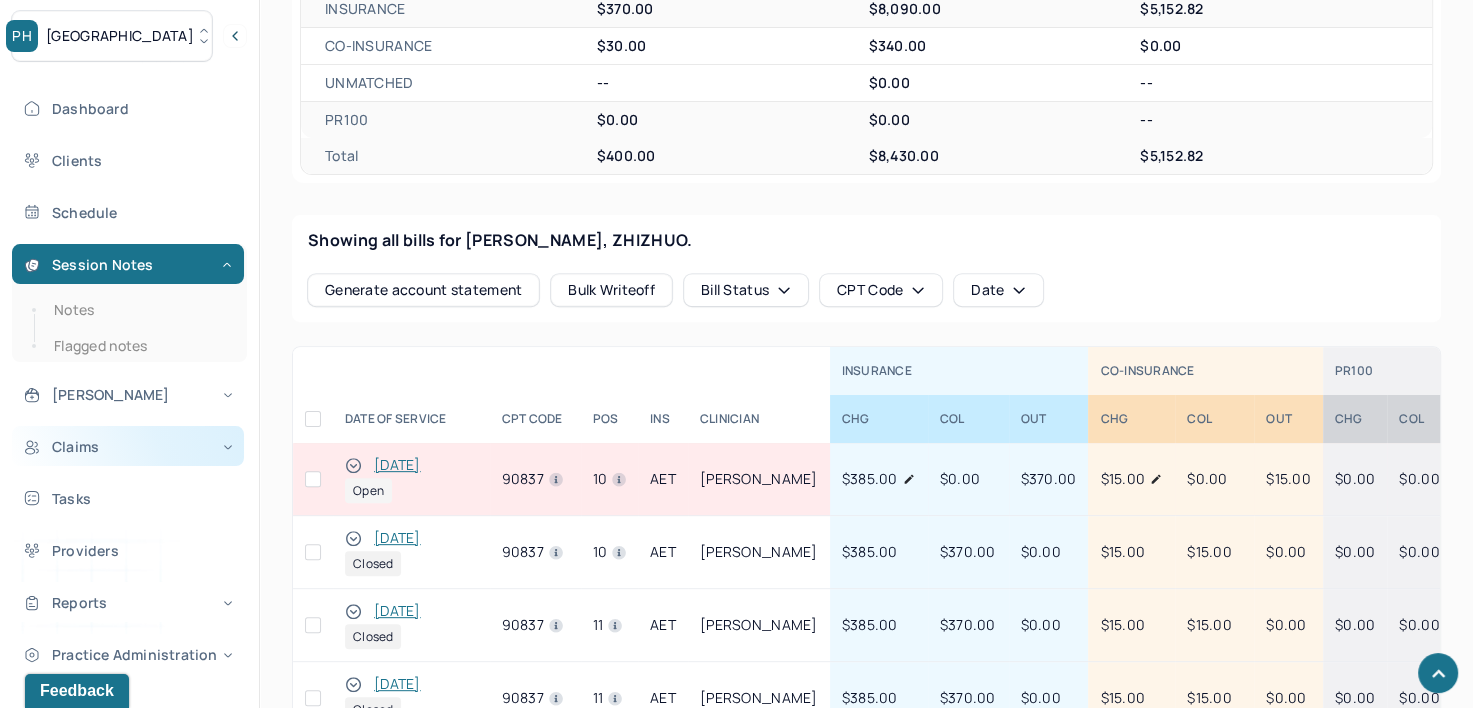 click on "Claims" at bounding box center [128, 446] 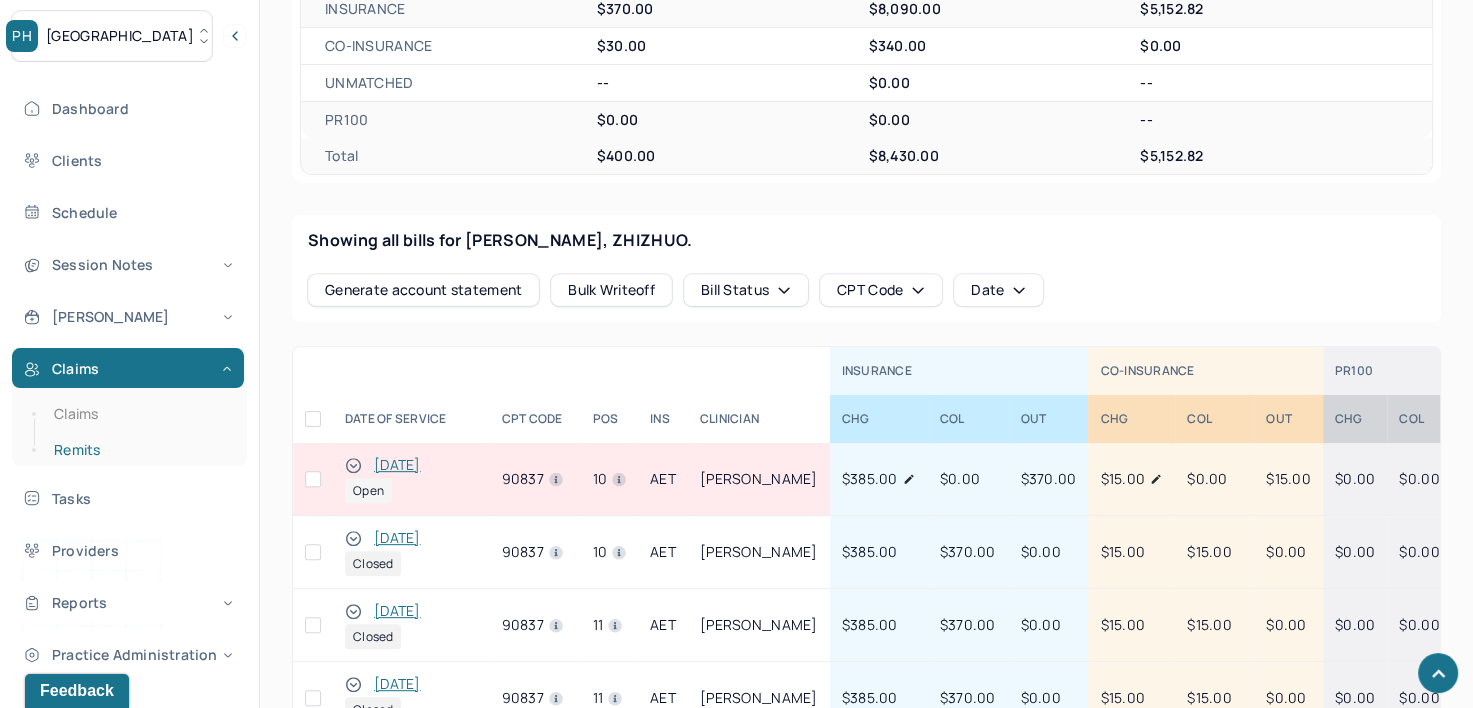click on "Remits" at bounding box center (139, 450) 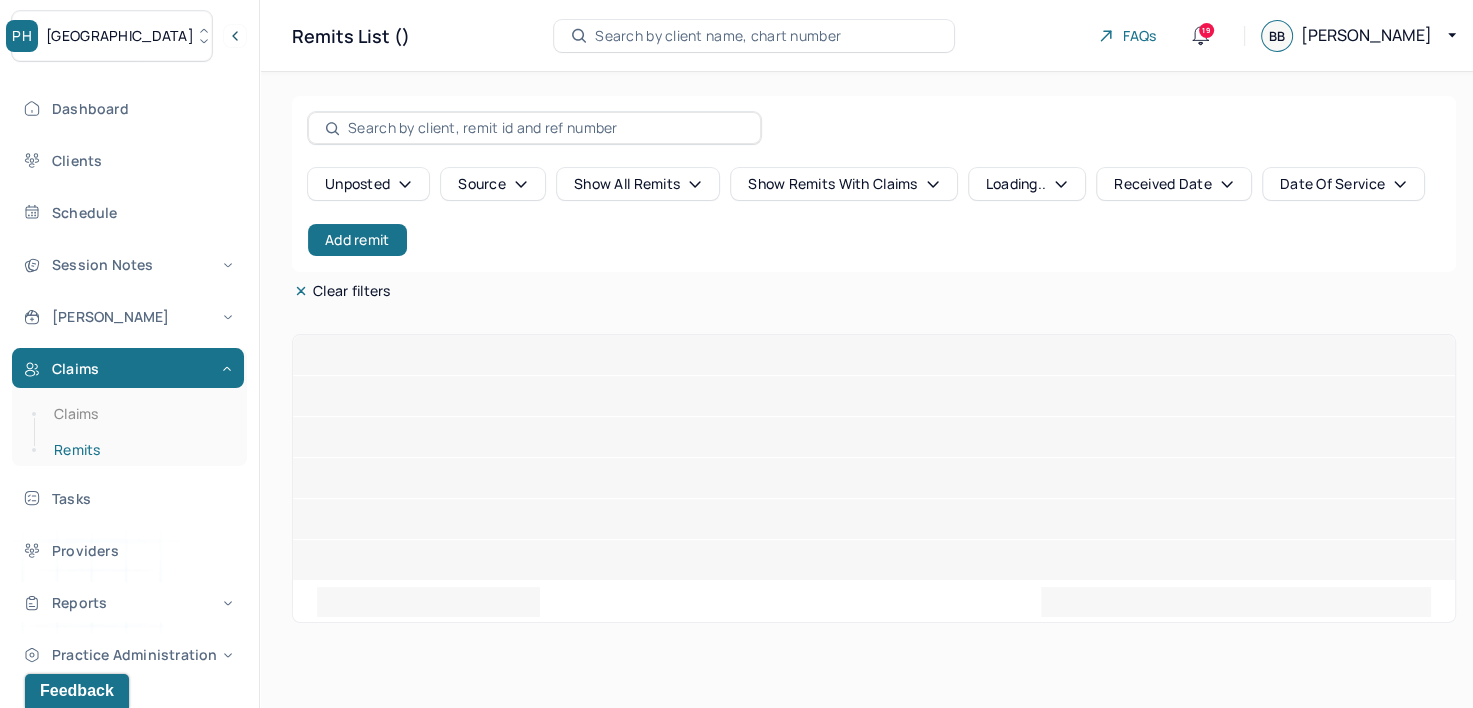 scroll, scrollTop: 0, scrollLeft: 0, axis: both 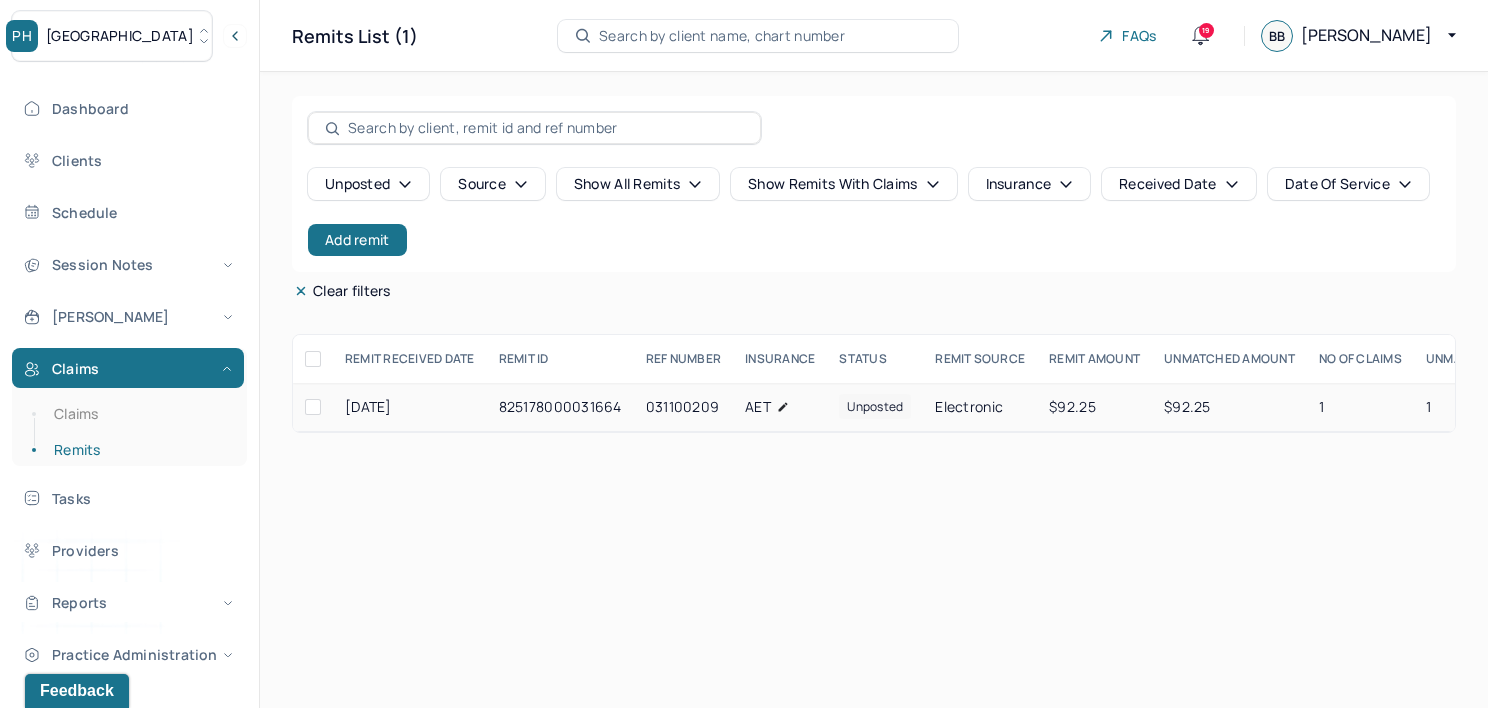 click on "unposted" at bounding box center (875, 406) 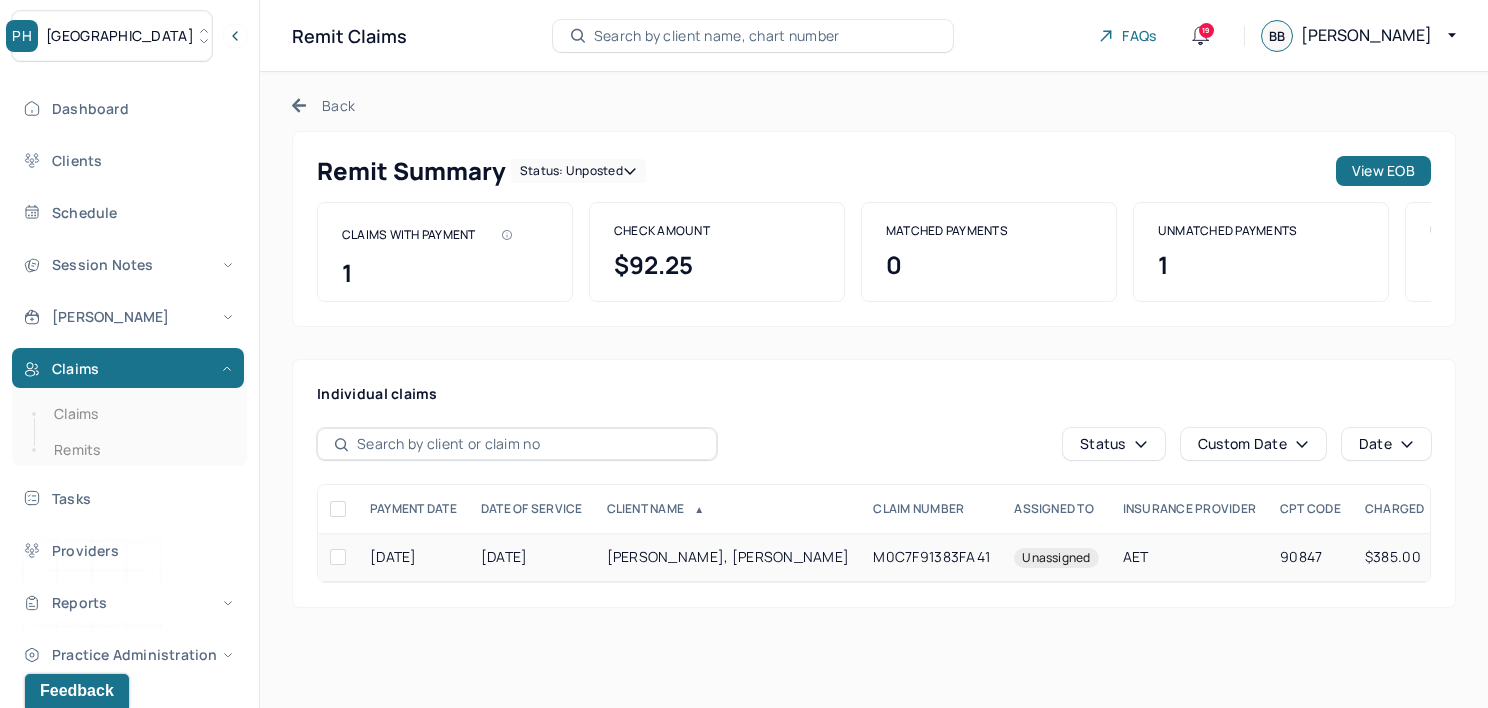 click on "Unassigned" at bounding box center (1056, 557) 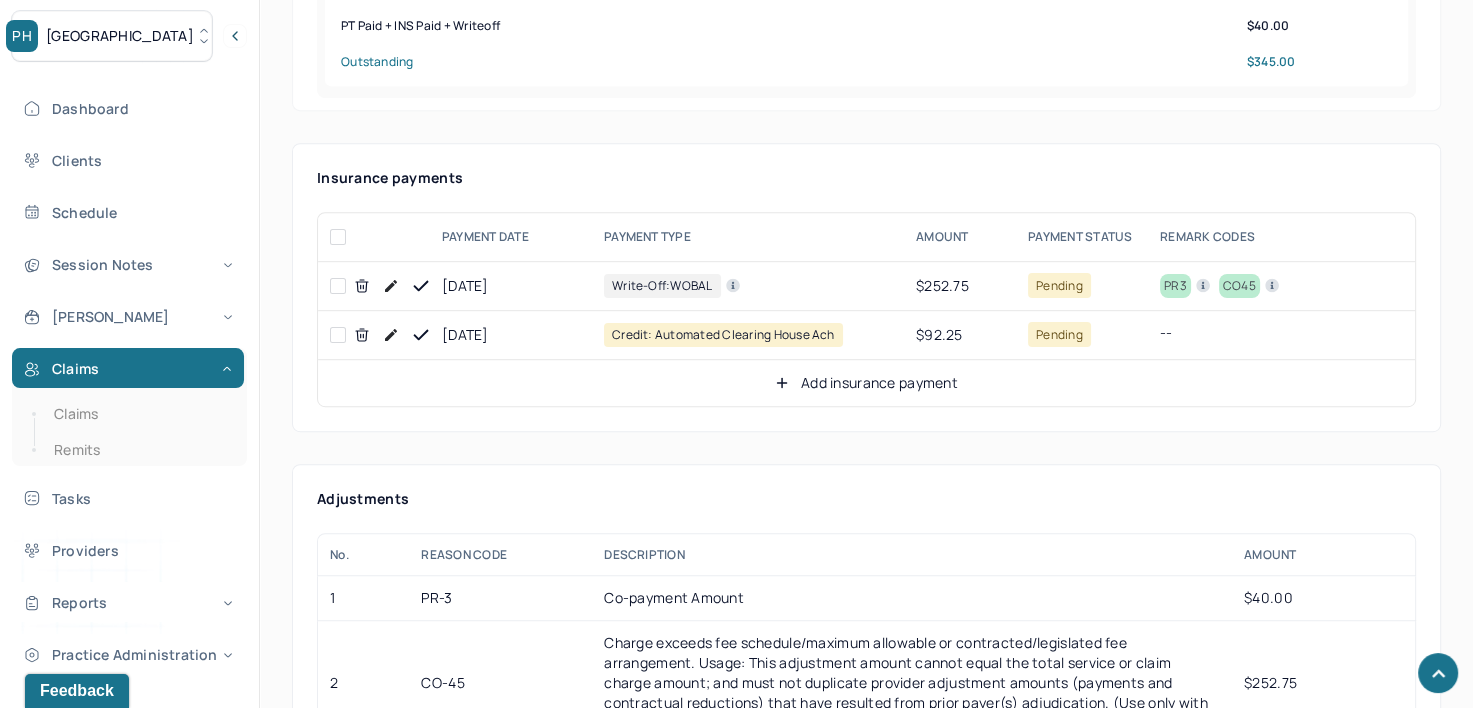 scroll, scrollTop: 1000, scrollLeft: 0, axis: vertical 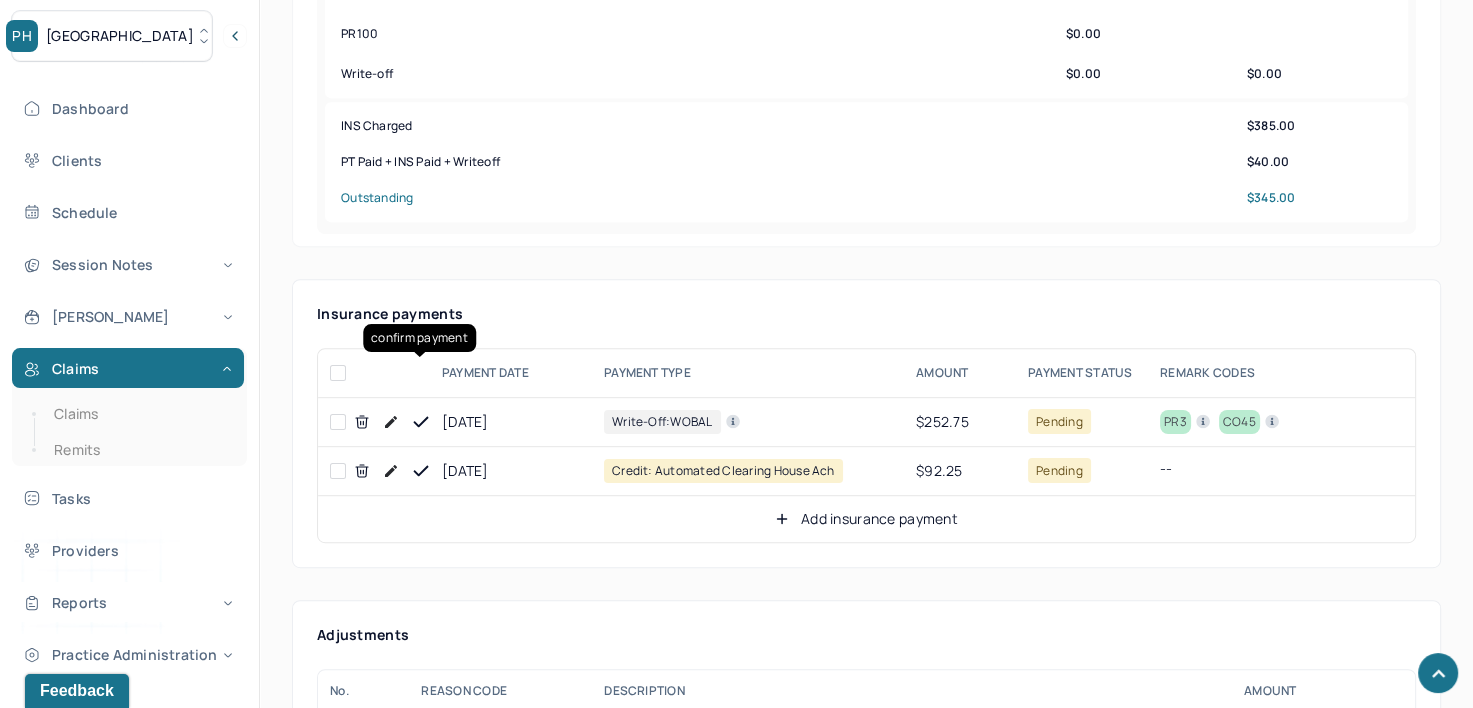 click 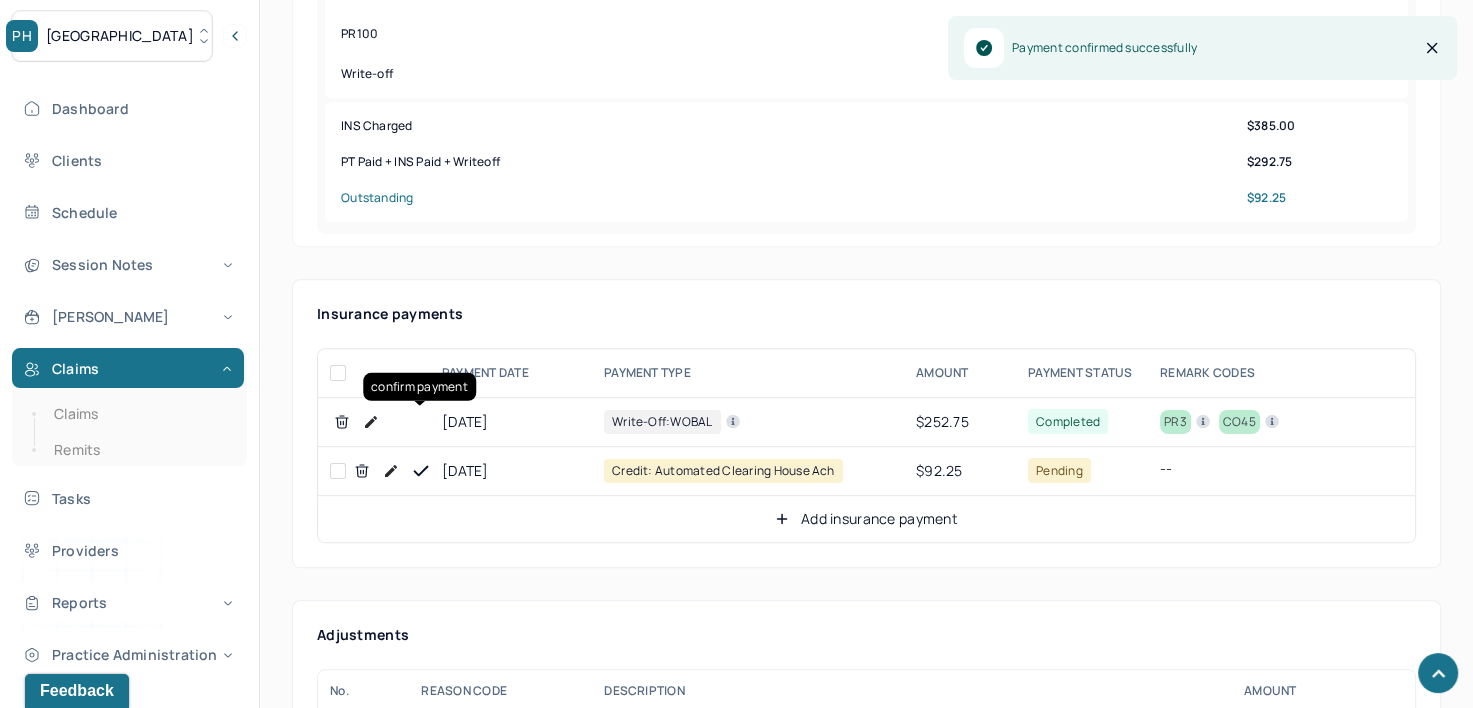 click 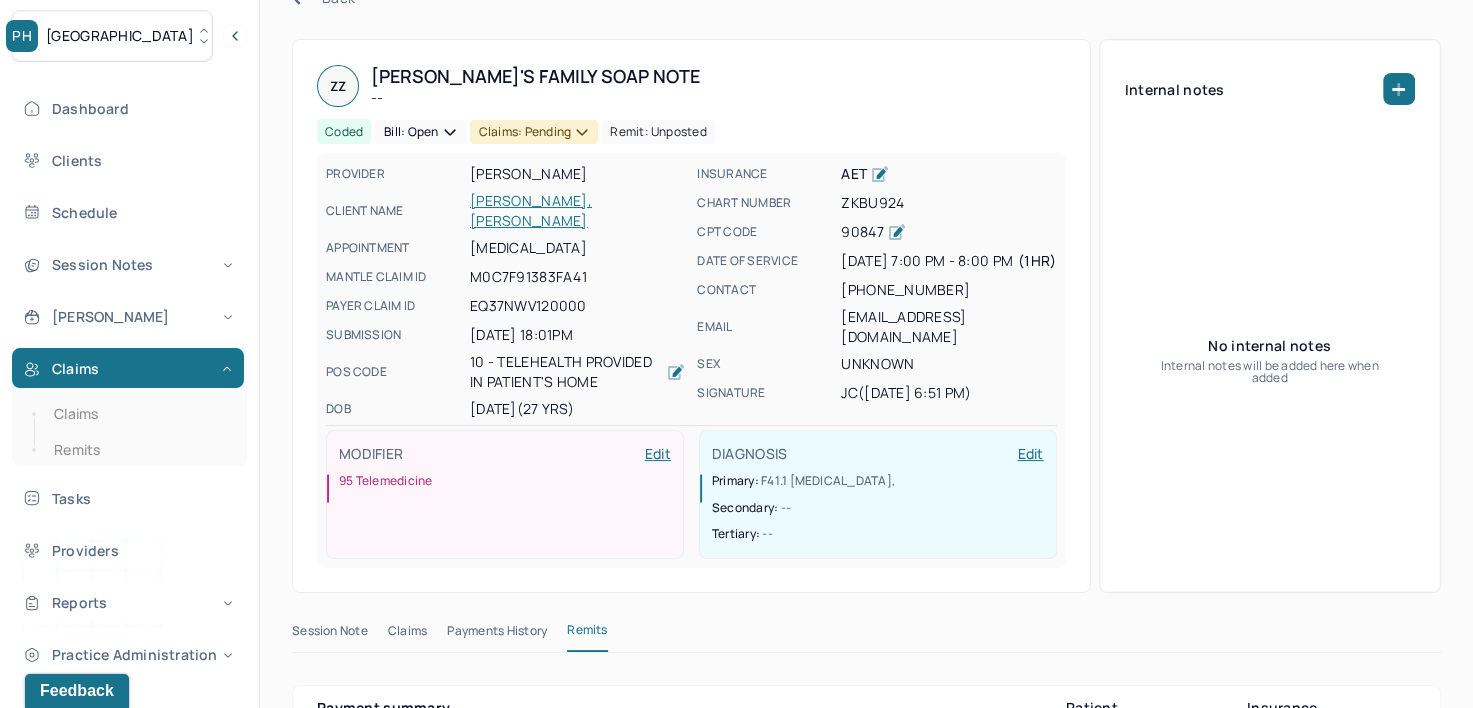 scroll, scrollTop: 0, scrollLeft: 0, axis: both 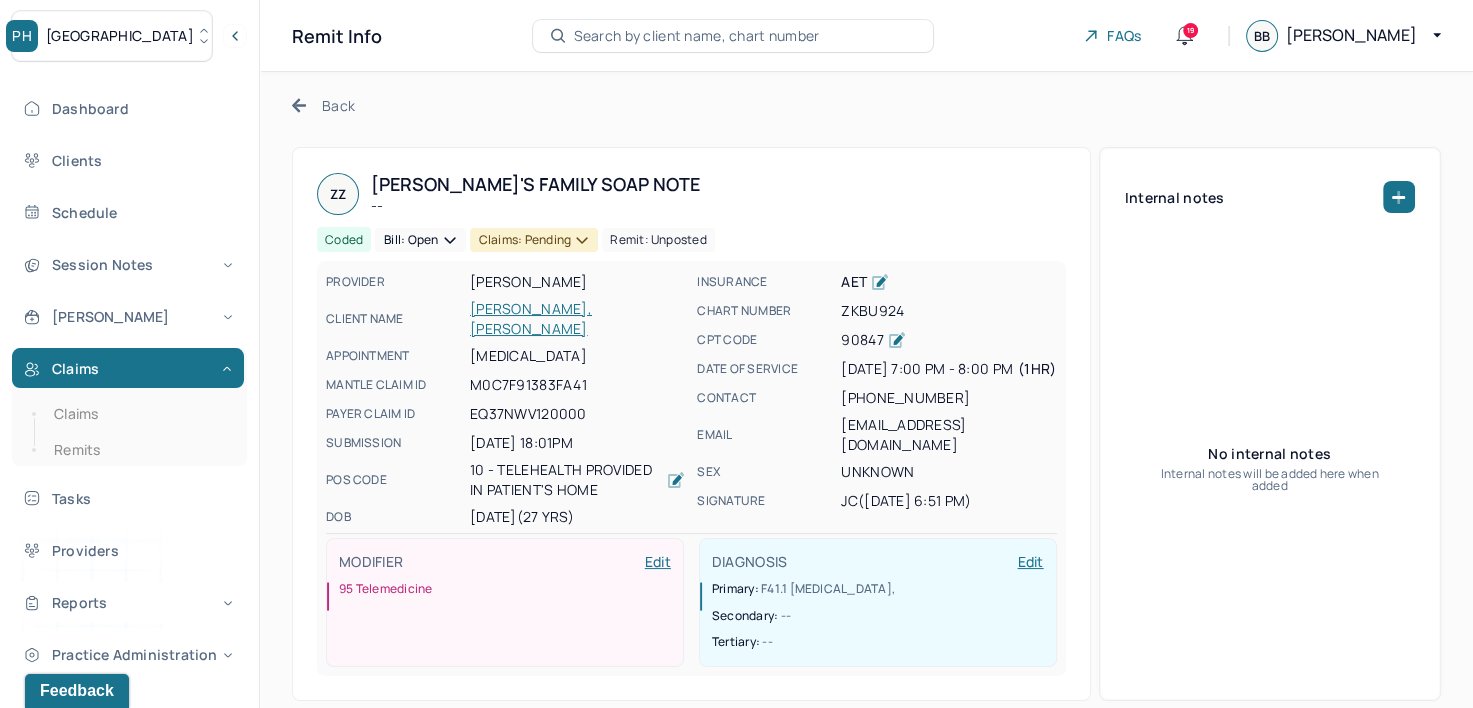 click on "Bill: Open" at bounding box center [420, 240] 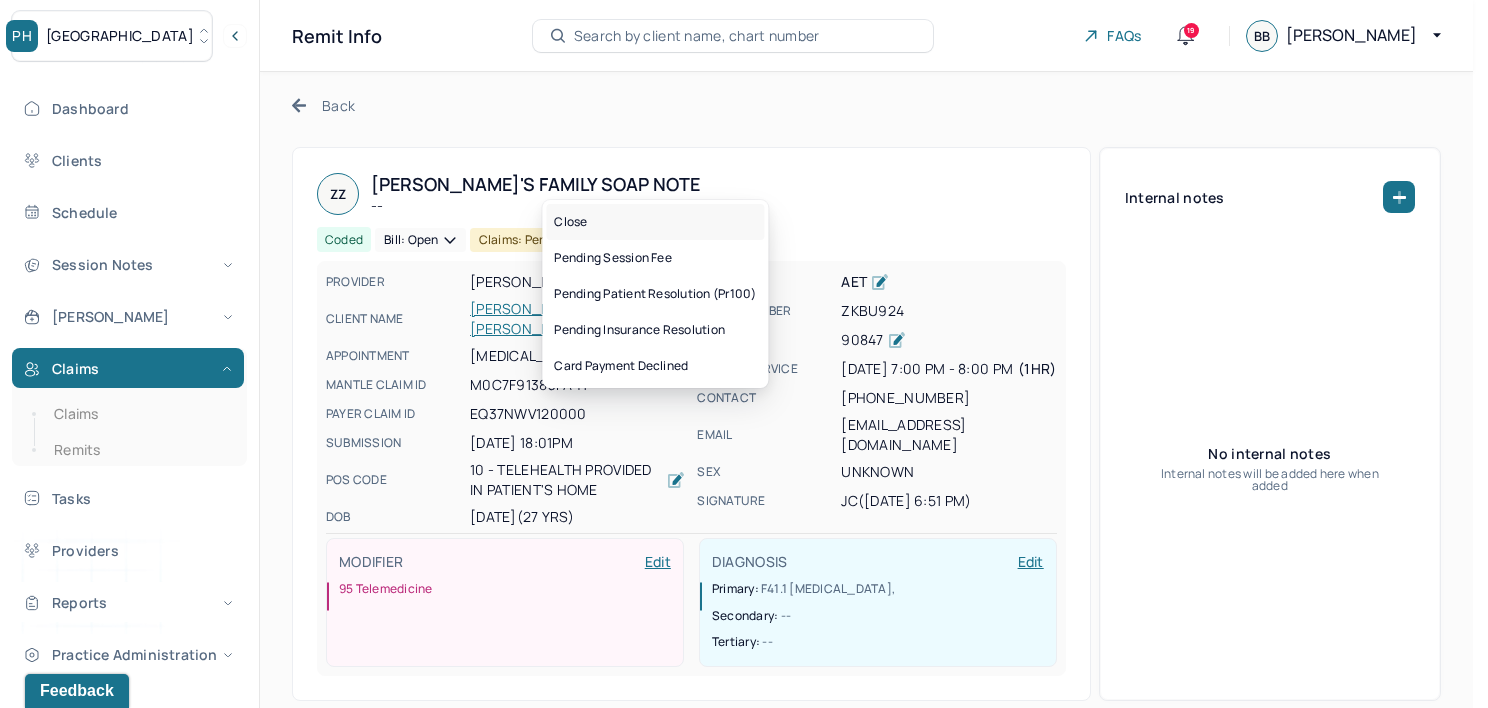 click on "Close" at bounding box center (655, 222) 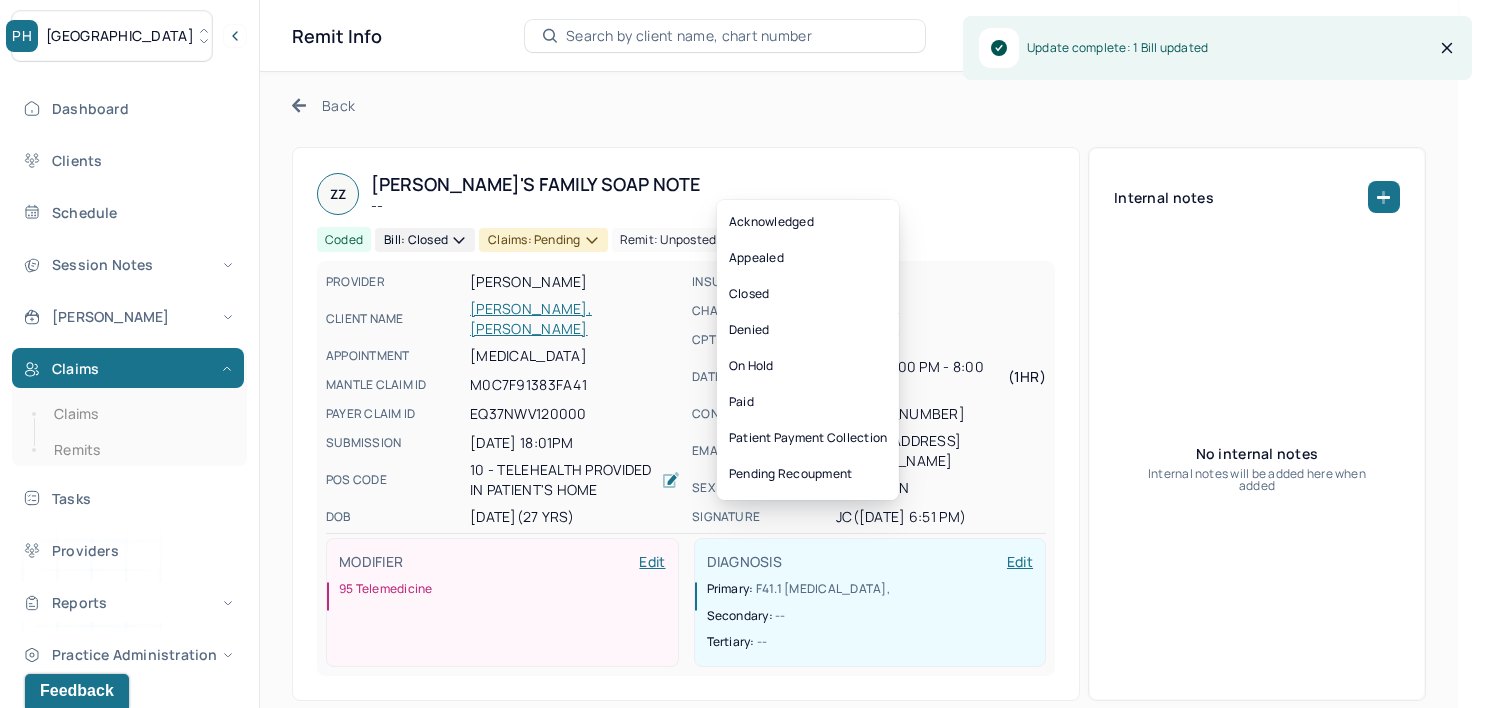 click on "Claims: pending" at bounding box center [543, 240] 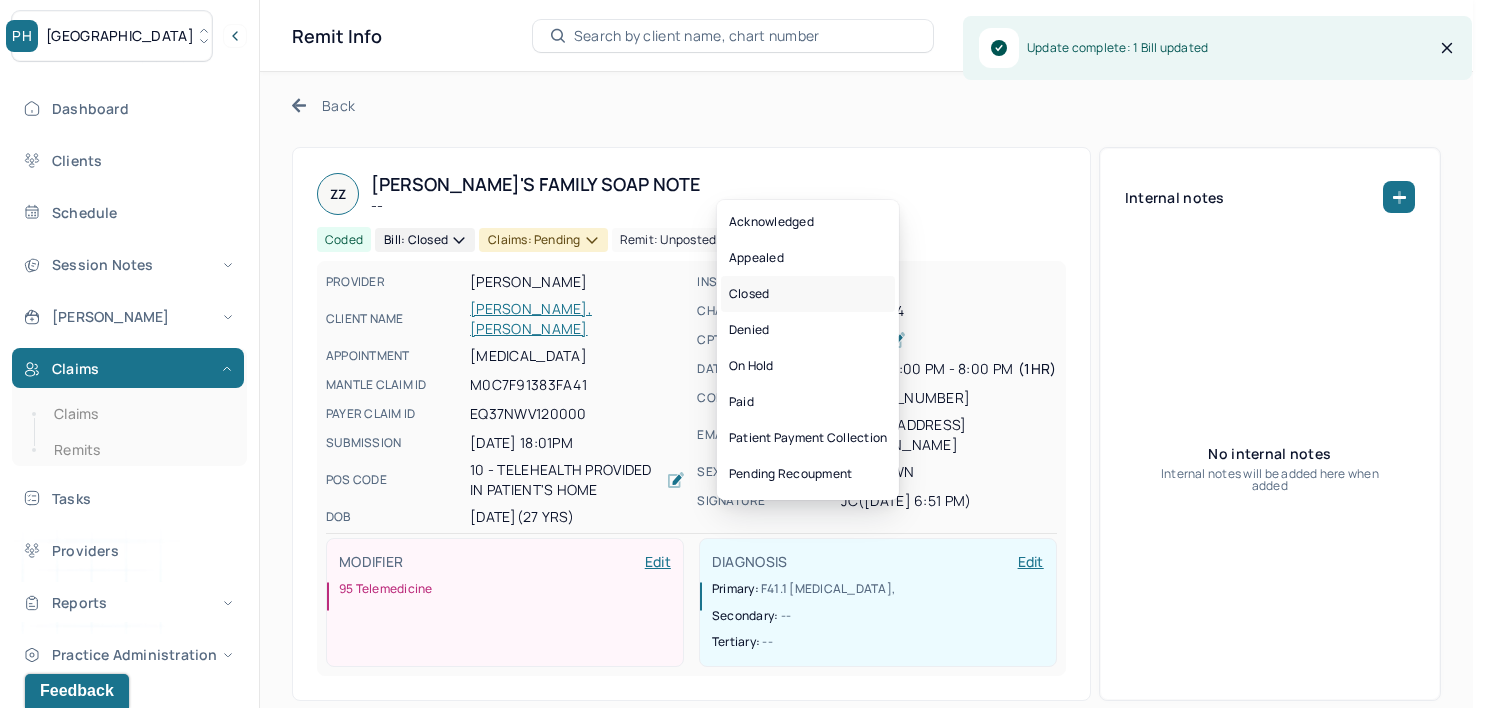 click on "Closed" at bounding box center [808, 294] 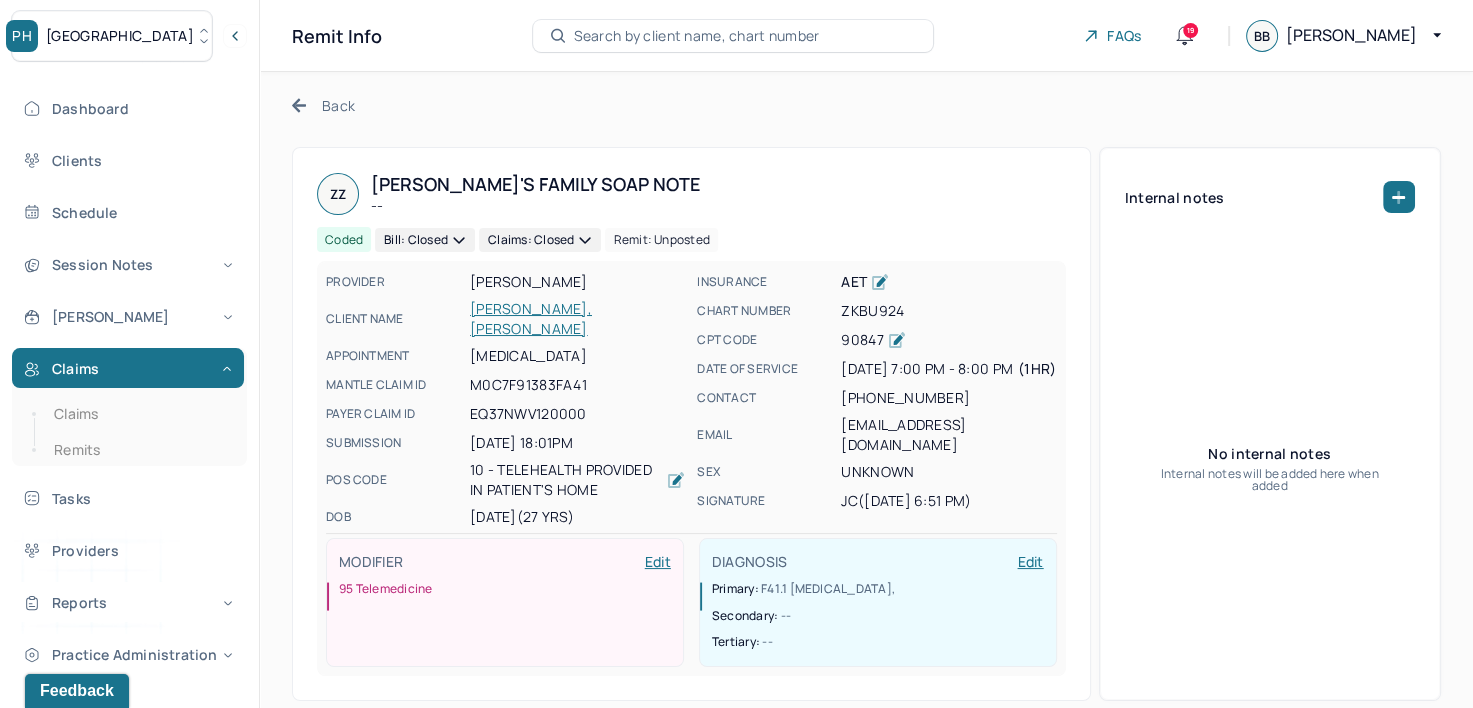 click 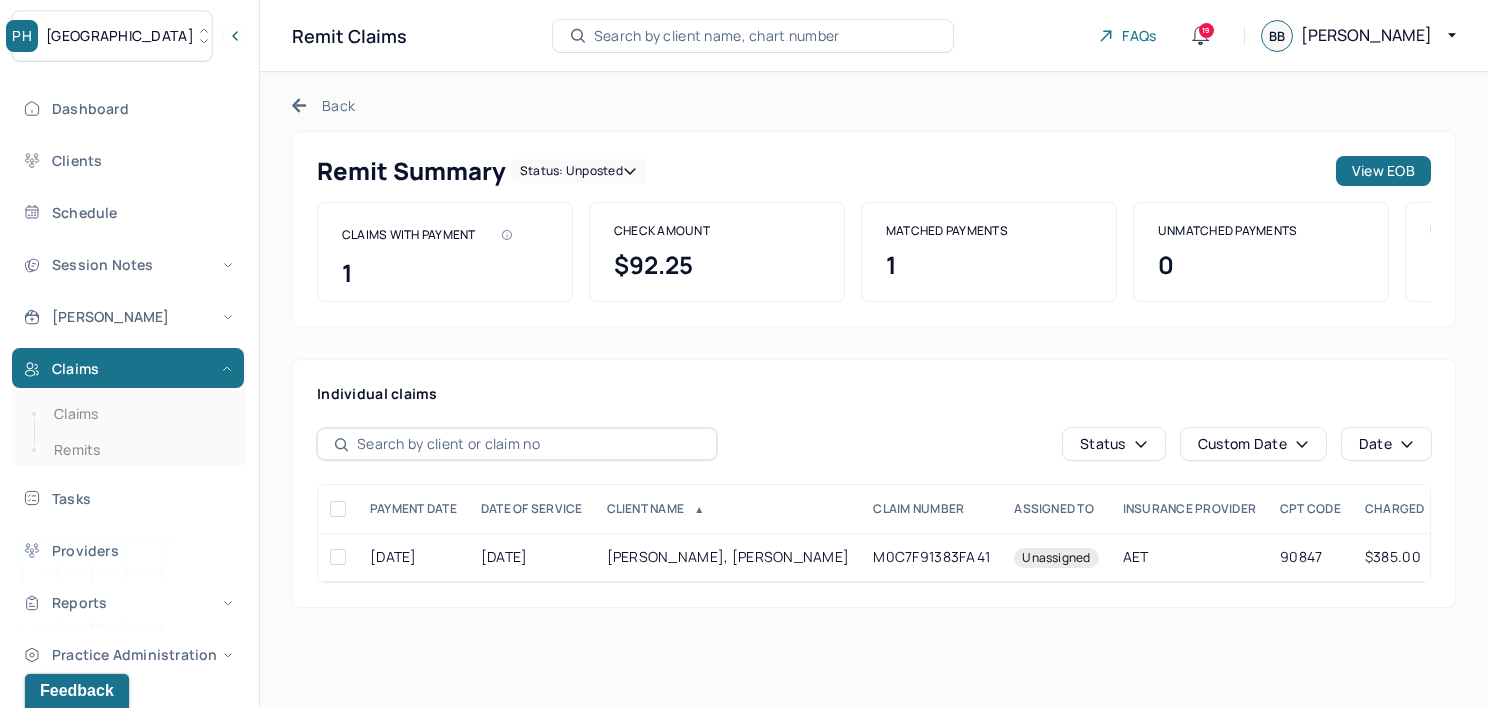 click on "Back Remit Summary   Status: unposted   View EOB CLAIMS WITH PAYMENT     1 CHECK AMOUNT $92.25 MATCHED PAYMENTS 1 UNMATCHED PAYMENTS 0 UNMATCHED AMOUNT $0.00 Individual claims   Status     Custom Date     Date   PAYMENT DATE DATE OF SERVICE CLIENT NAME ▲ CLAIM NUMBER Assigned to INSURANCE PROVIDER CPT CODE CHARGED PAID OUTSTANDING EXPECTED CLAIM STATUS Payment status [DATE] [DATE] [PERSON_NAME], ZIXUAN M0C7F91383FA41 Unassigned AET 90847 $385.00 $92.25 $0.00 $132.25         closed   completed" at bounding box center [874, 352] 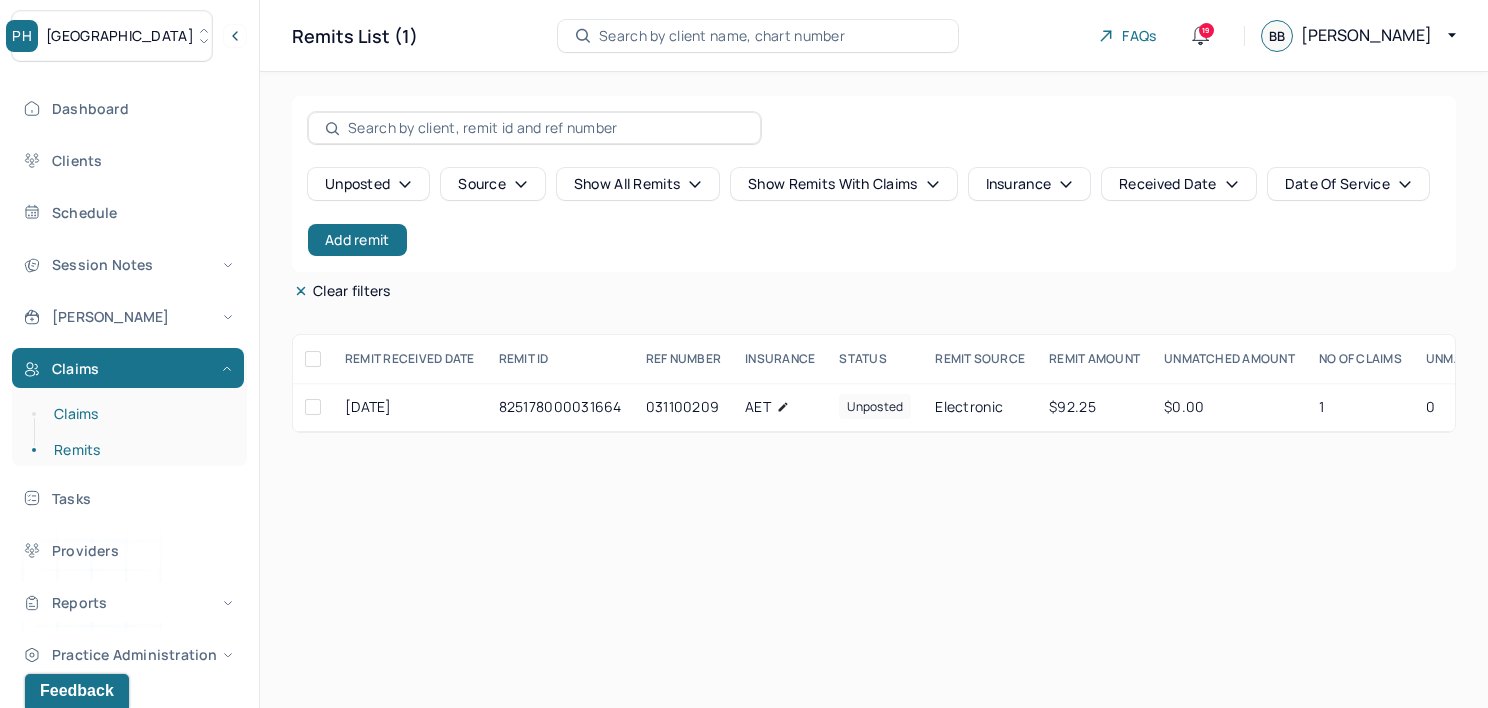 click on "Claims" at bounding box center (139, 414) 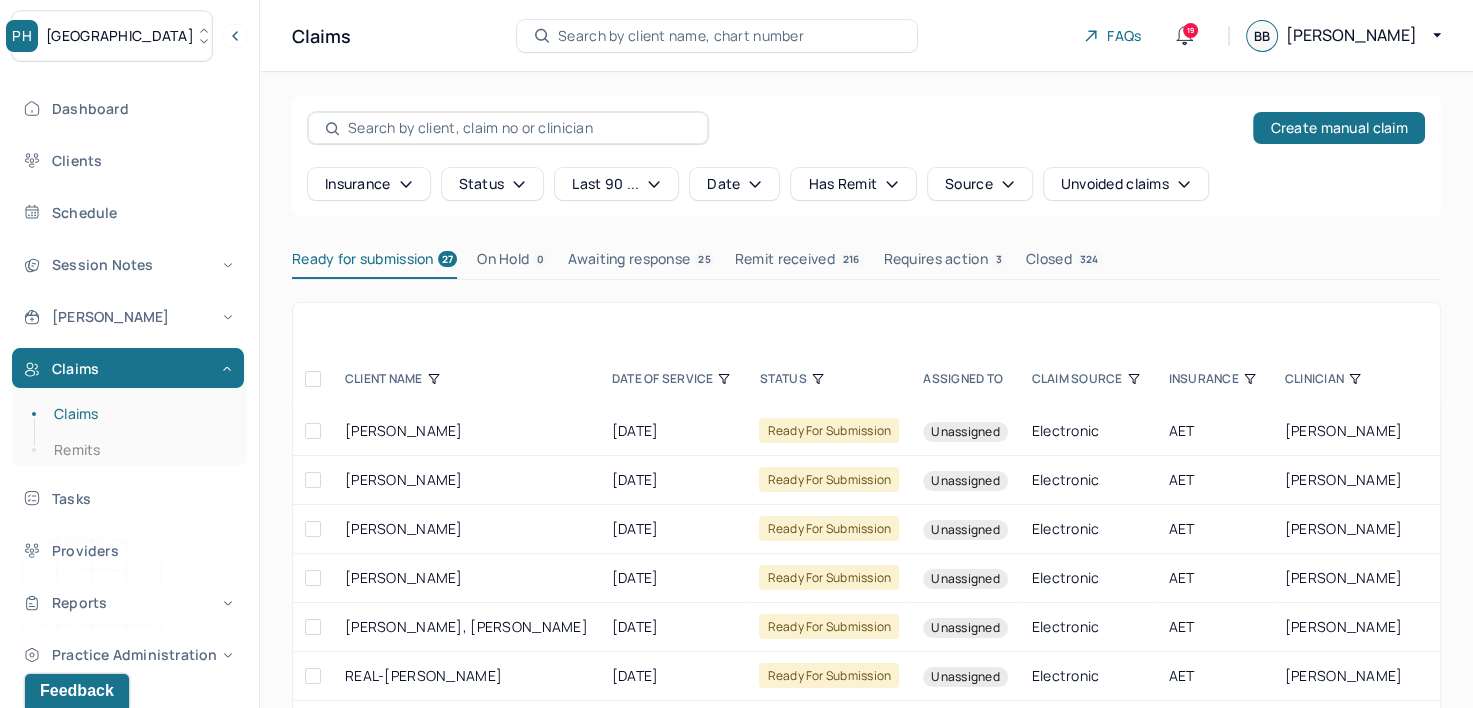 click at bounding box center (313, 379) 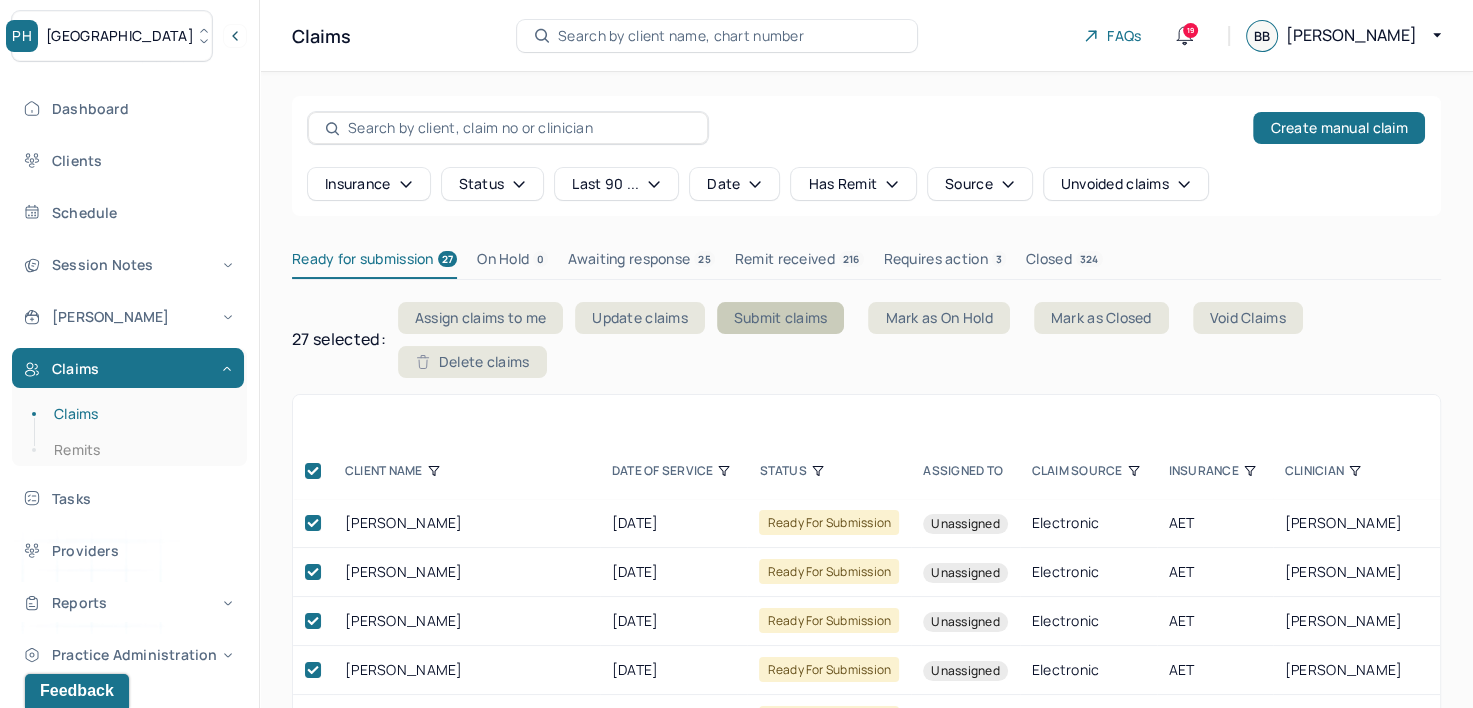 click on "Submit claims" at bounding box center [781, 318] 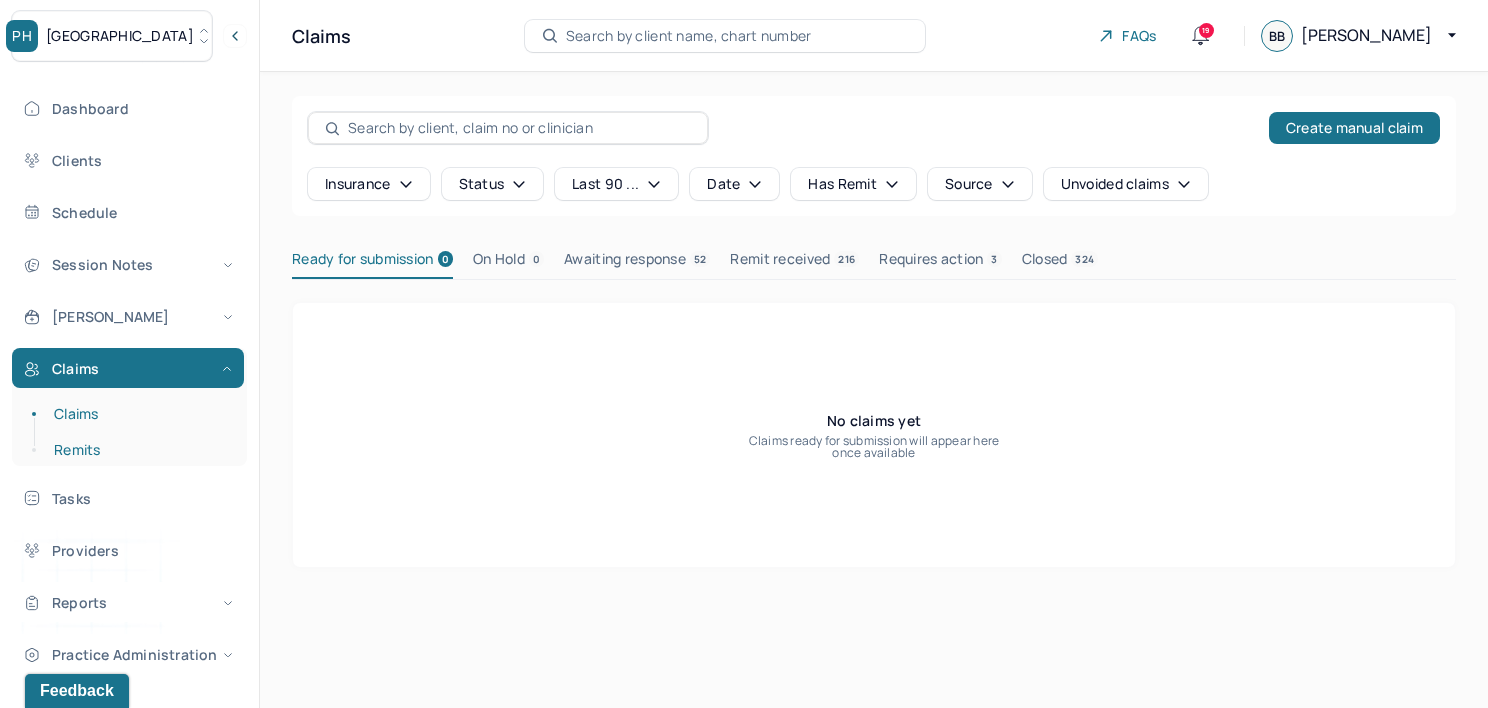 click on "Remits" at bounding box center [139, 450] 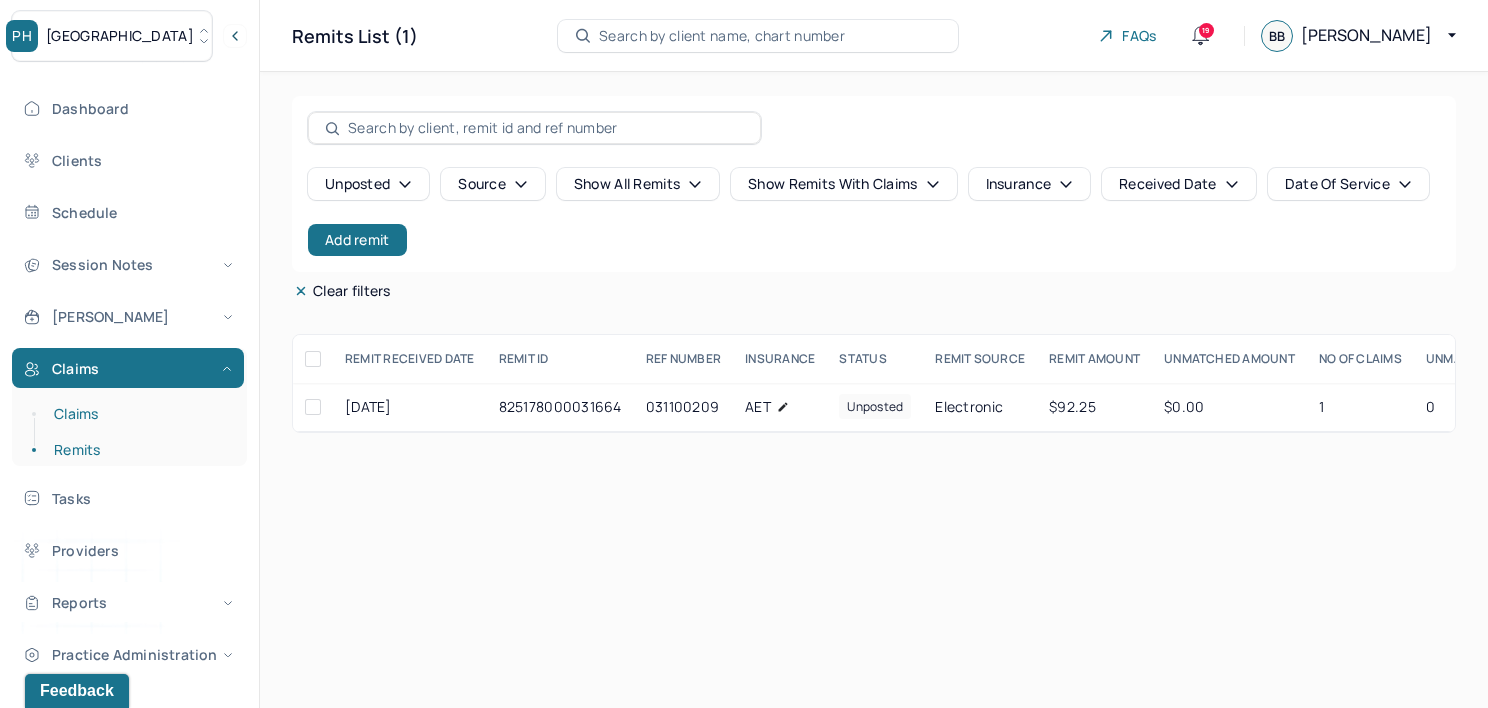 click on "Claims" at bounding box center [139, 414] 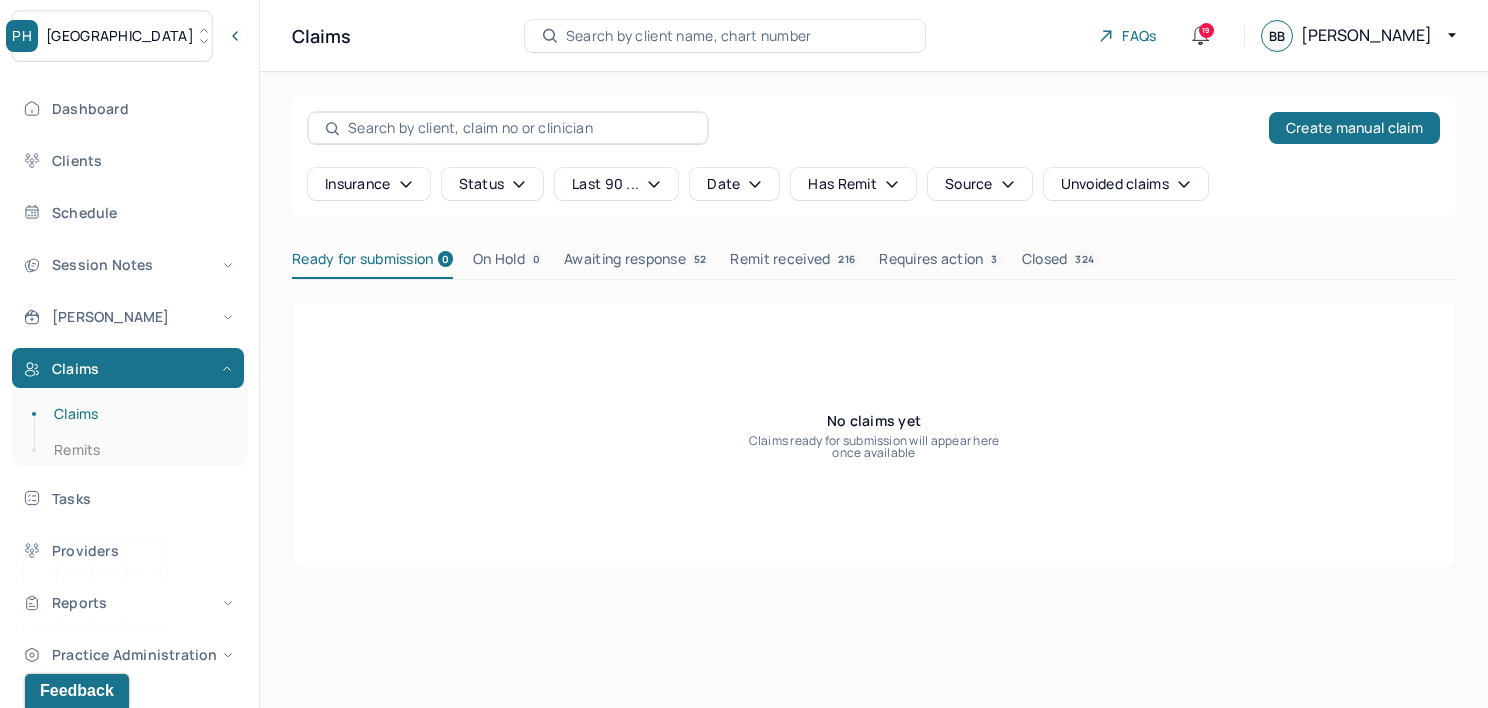 click on "Requires action 3" at bounding box center [940, 263] 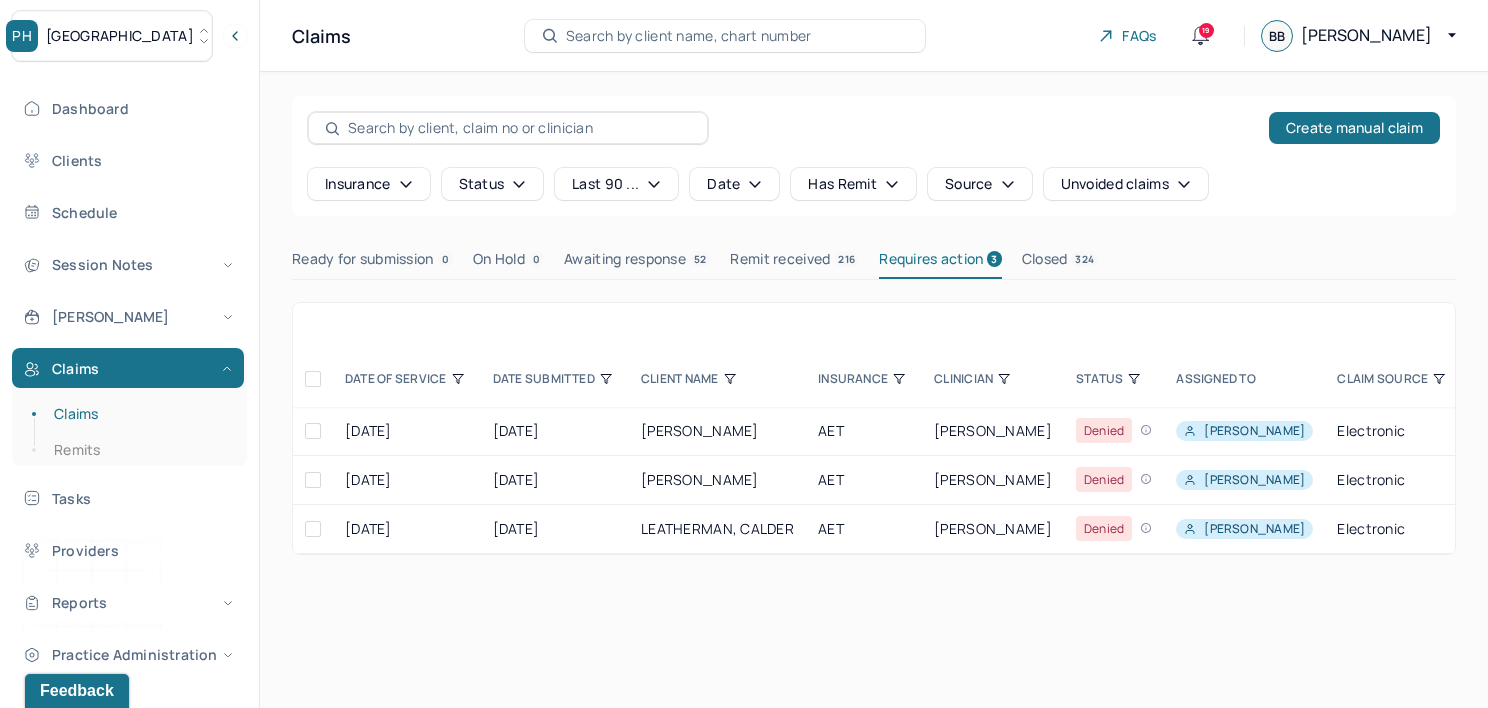 click on "Remit received 216" at bounding box center (794, 263) 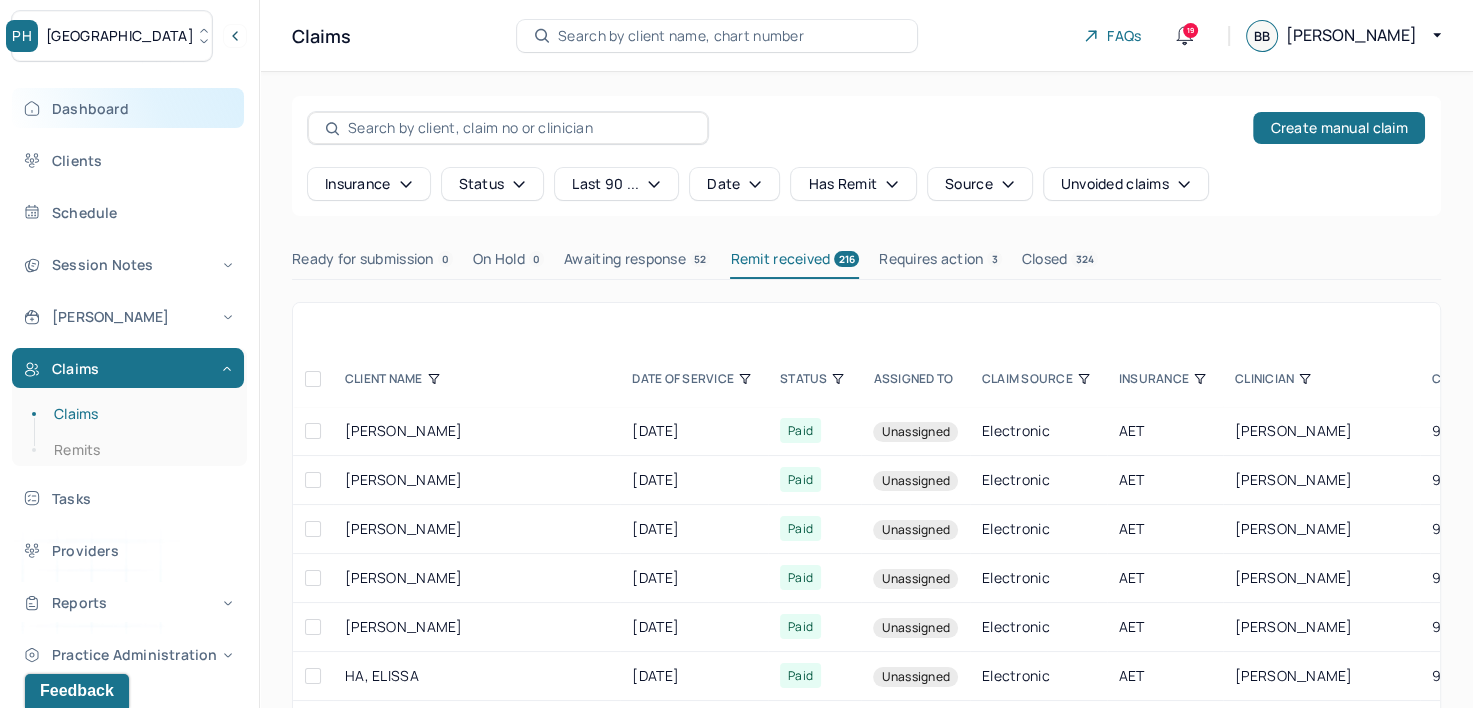 click on "Dashboard" at bounding box center (128, 108) 